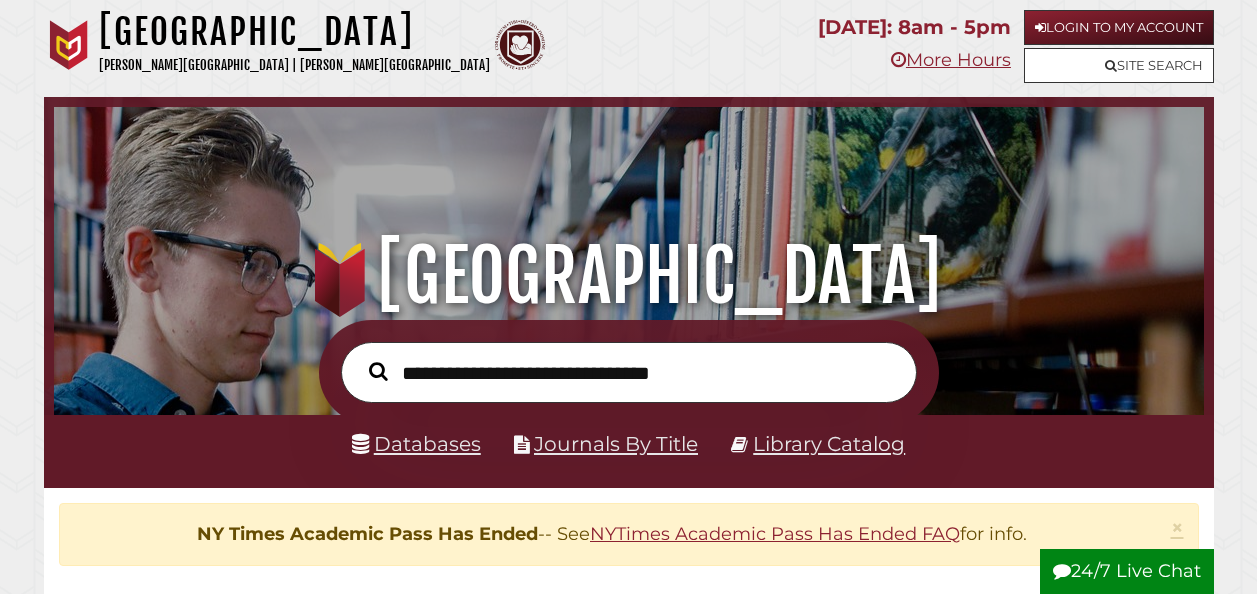 scroll, scrollTop: 0, scrollLeft: 0, axis: both 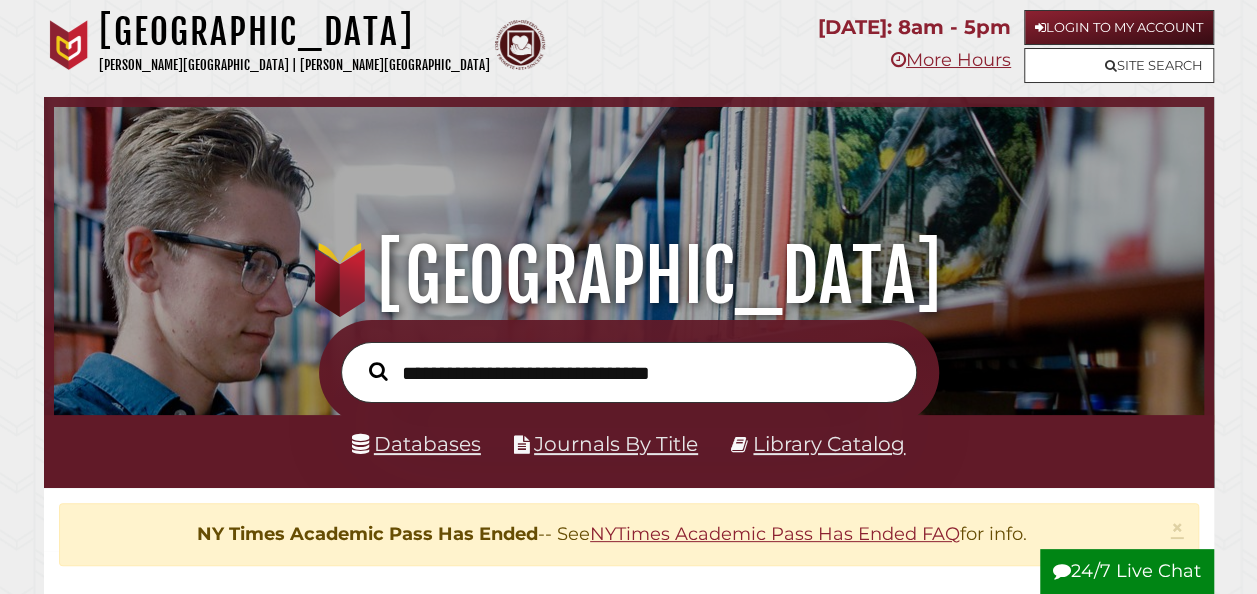click at bounding box center (629, 372) 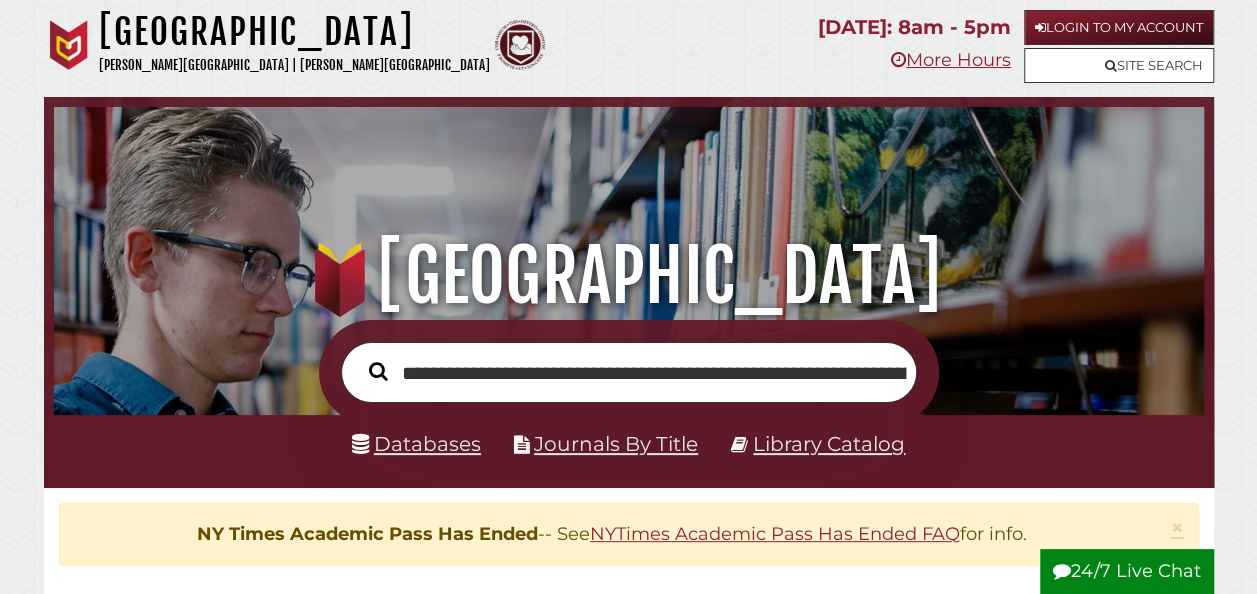 scroll, scrollTop: 0, scrollLeft: 322, axis: horizontal 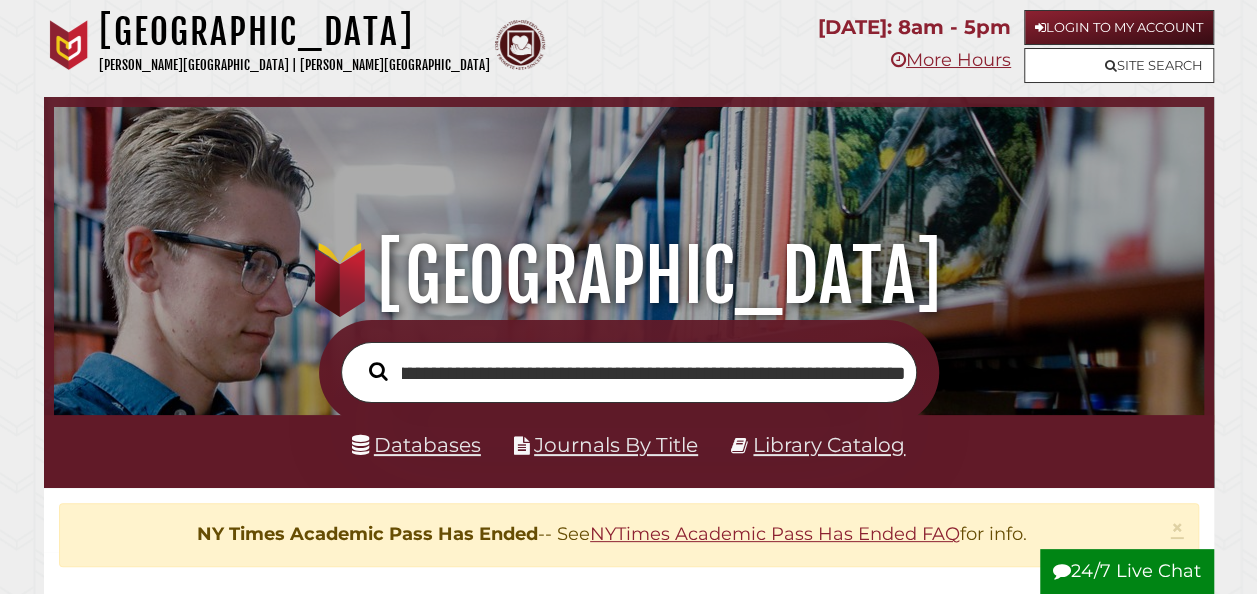 type on "**********" 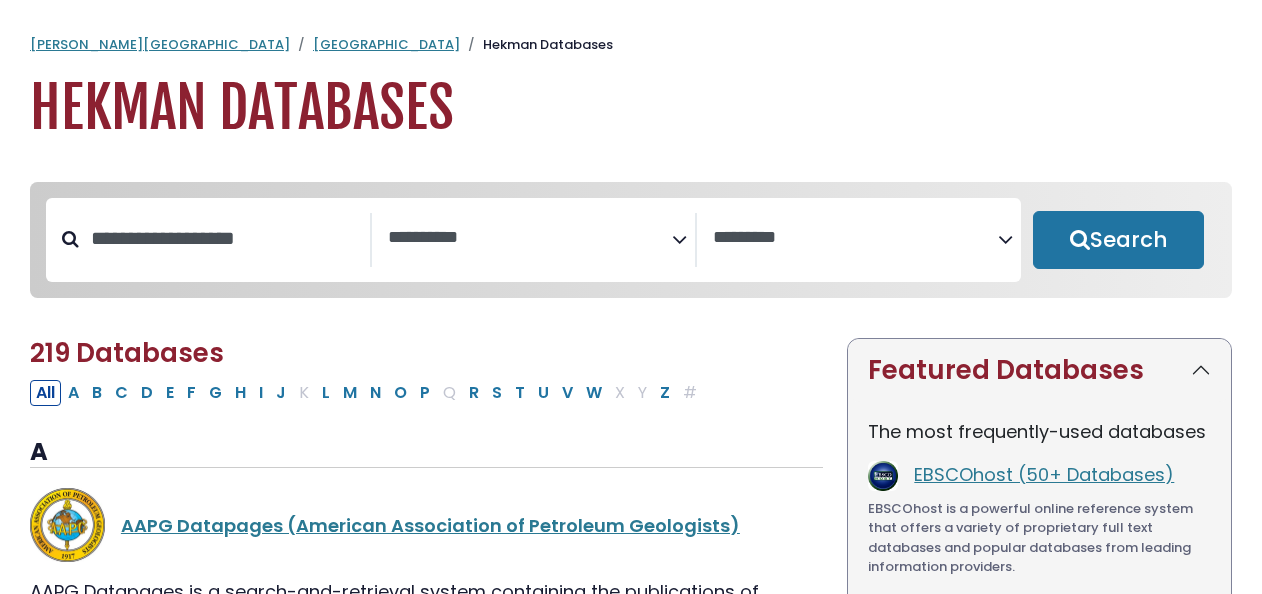 select 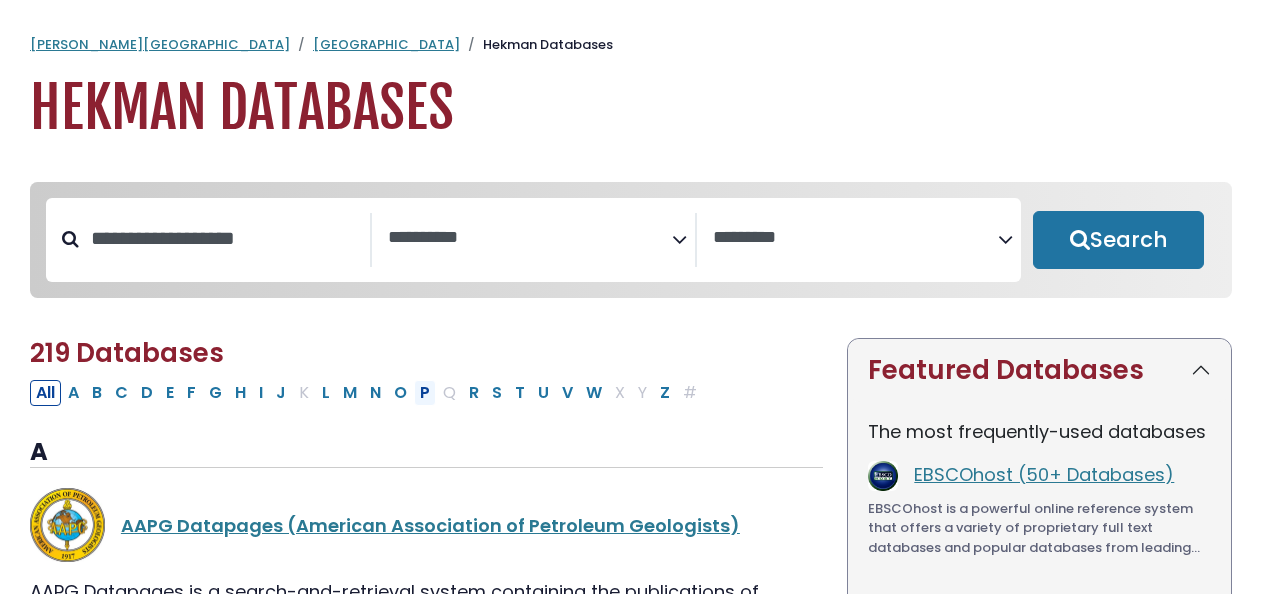 click on "P" at bounding box center (425, 393) 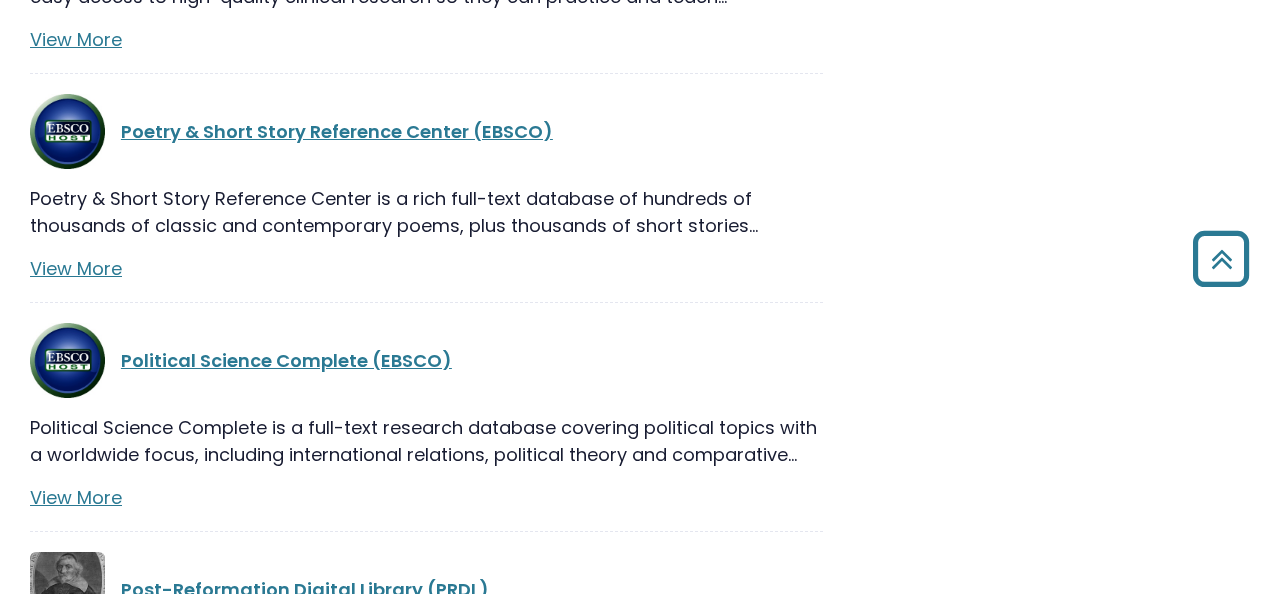scroll, scrollTop: 1800, scrollLeft: 0, axis: vertical 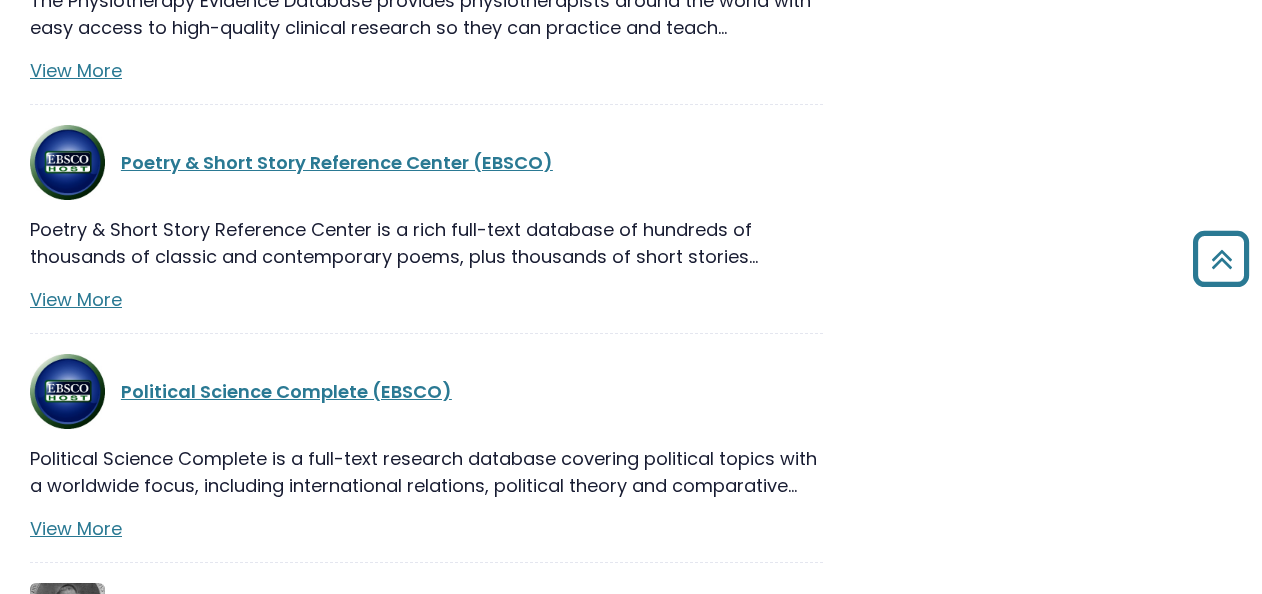 click on "Political Science Complete (EBSCO)" at bounding box center [426, 391] 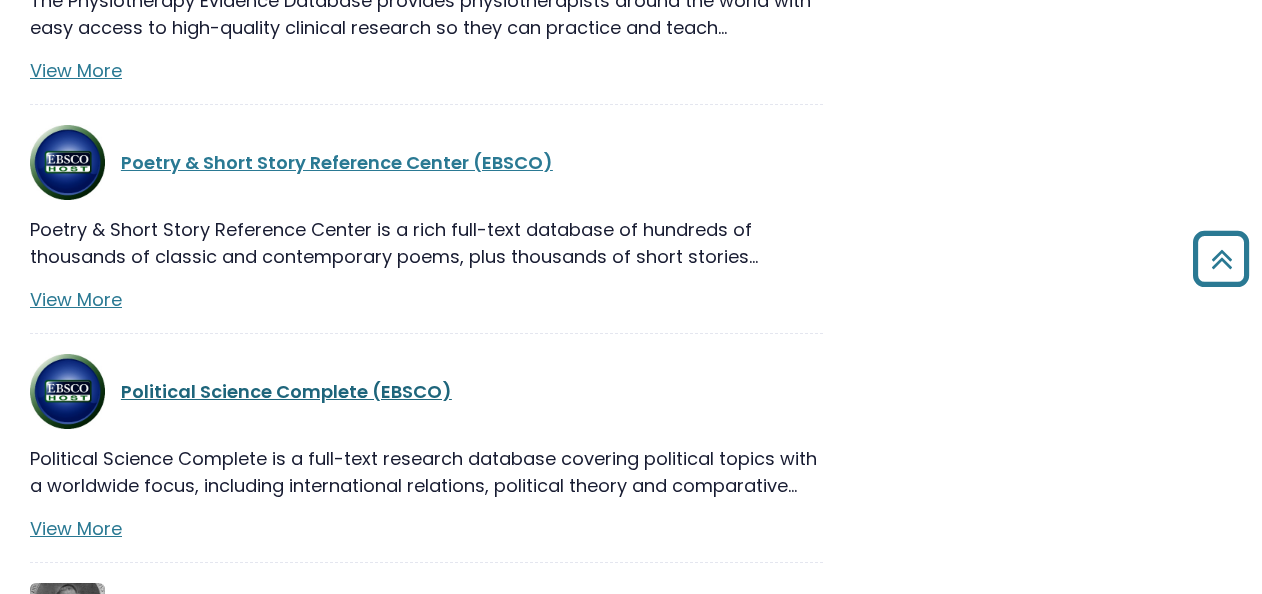 click on "Political Science Complete (EBSCO)" at bounding box center (286, 391) 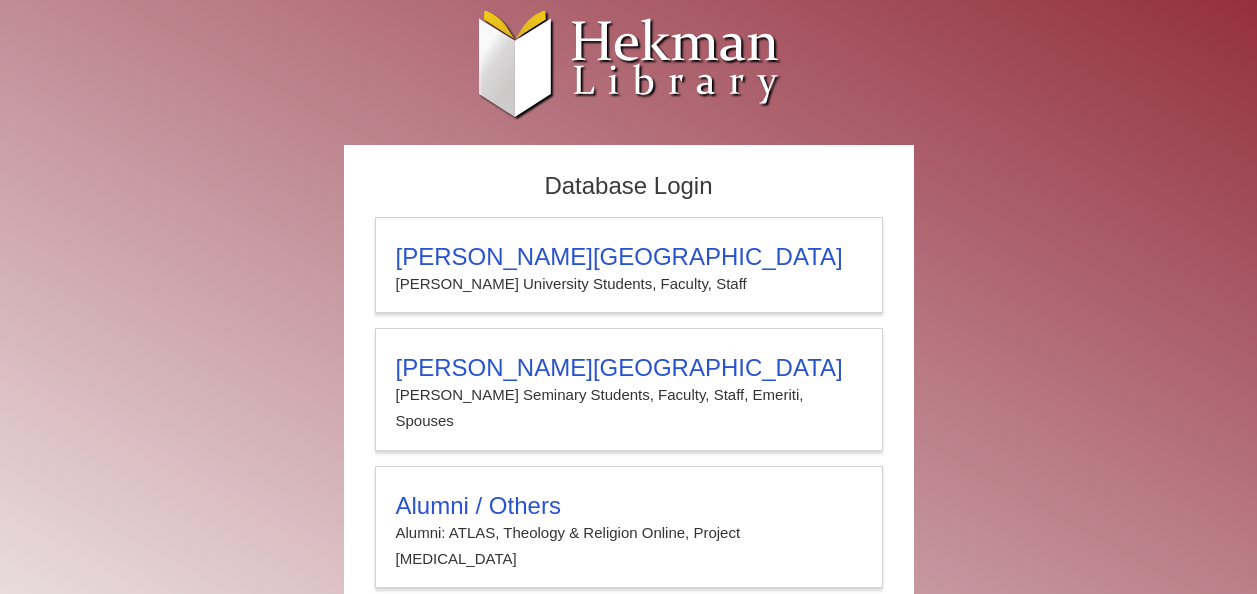 scroll, scrollTop: 0, scrollLeft: 0, axis: both 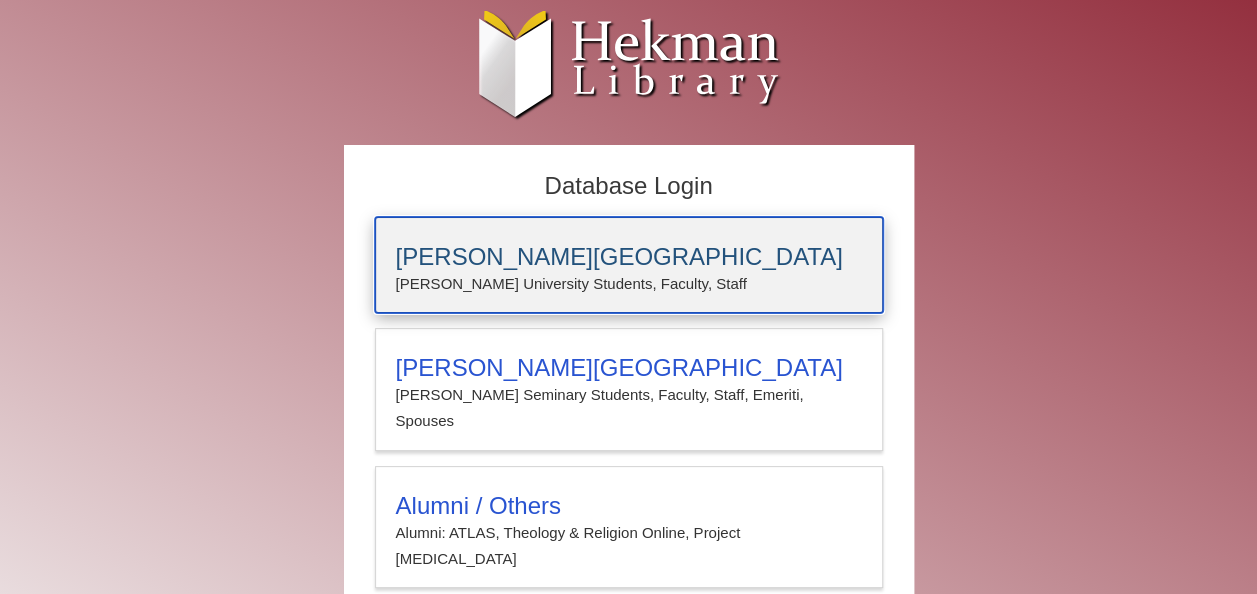 click on "Calvin University Students, Faculty, Staff" at bounding box center (629, 284) 